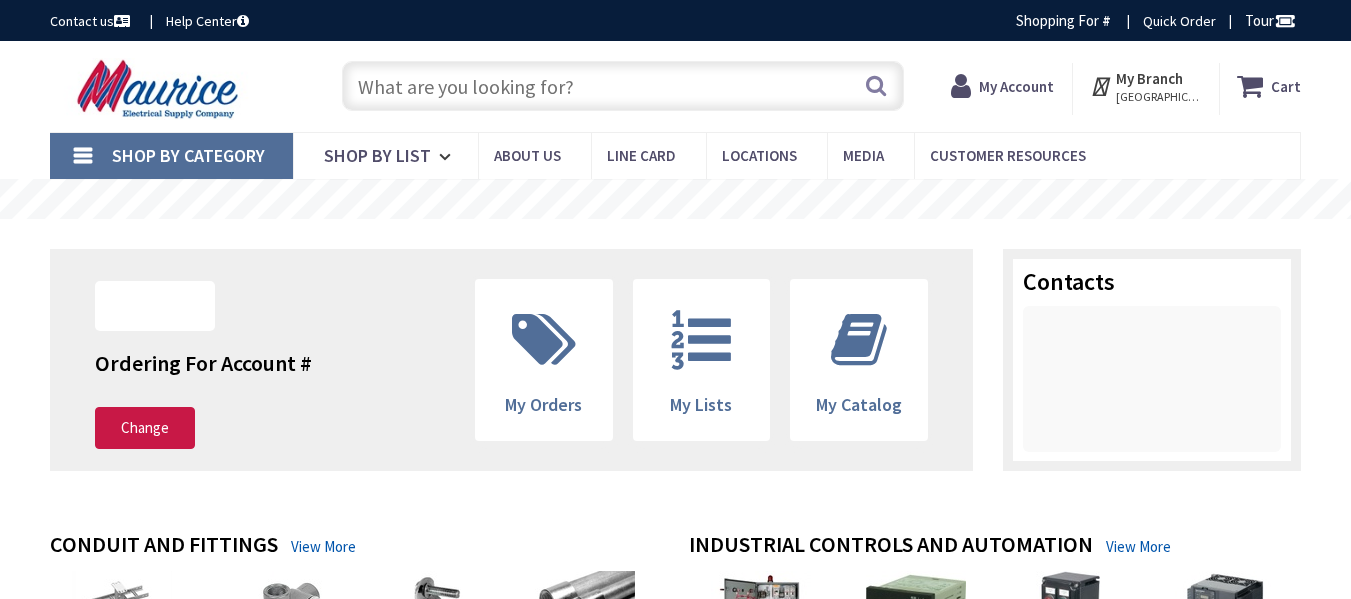 scroll, scrollTop: 0, scrollLeft: 0, axis: both 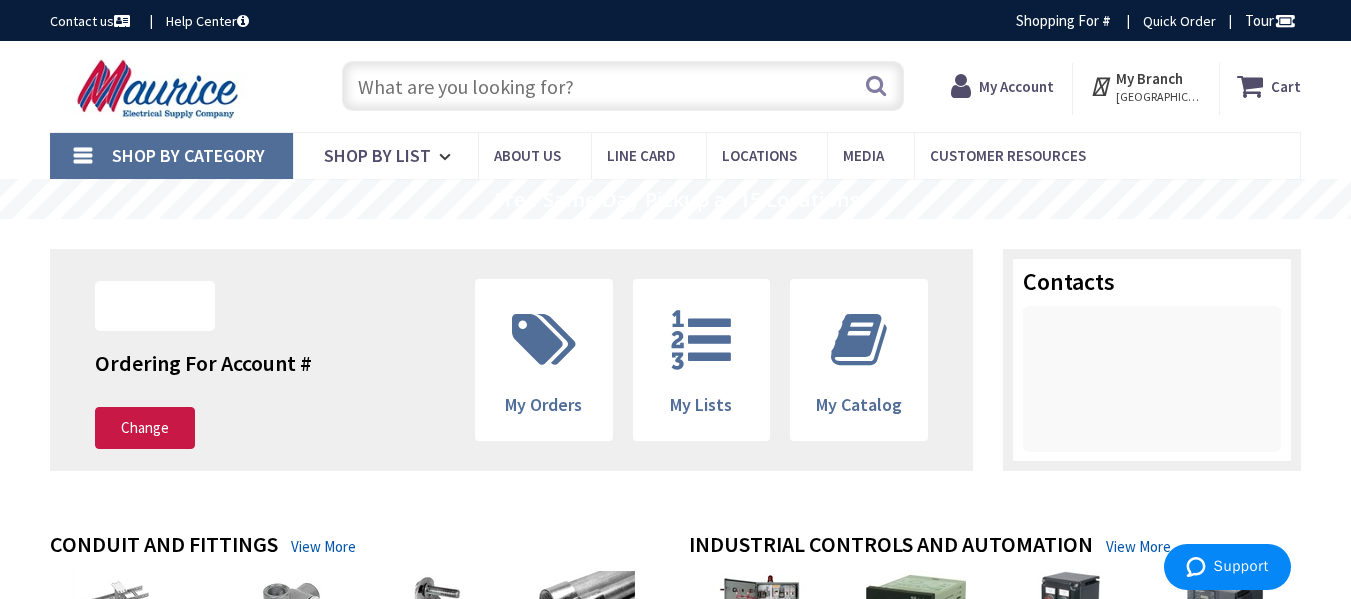 click on "Shop By Category" at bounding box center [171, 156] 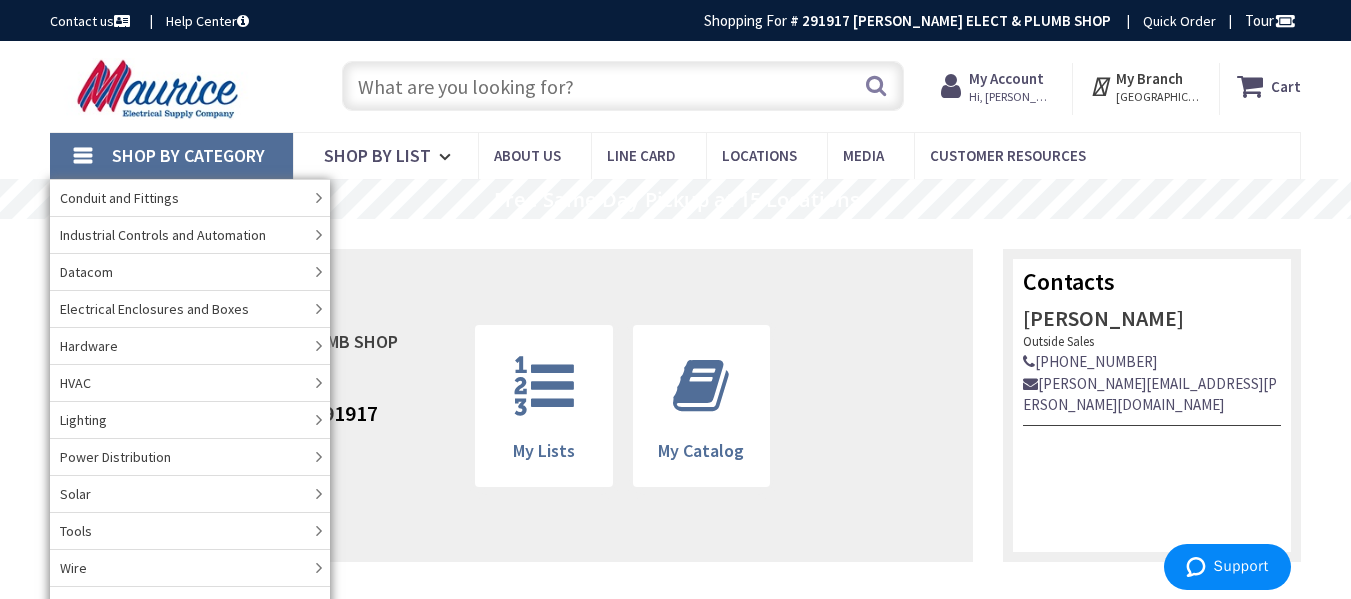 paste on "24" x 24" Nema 3r Enclosure" 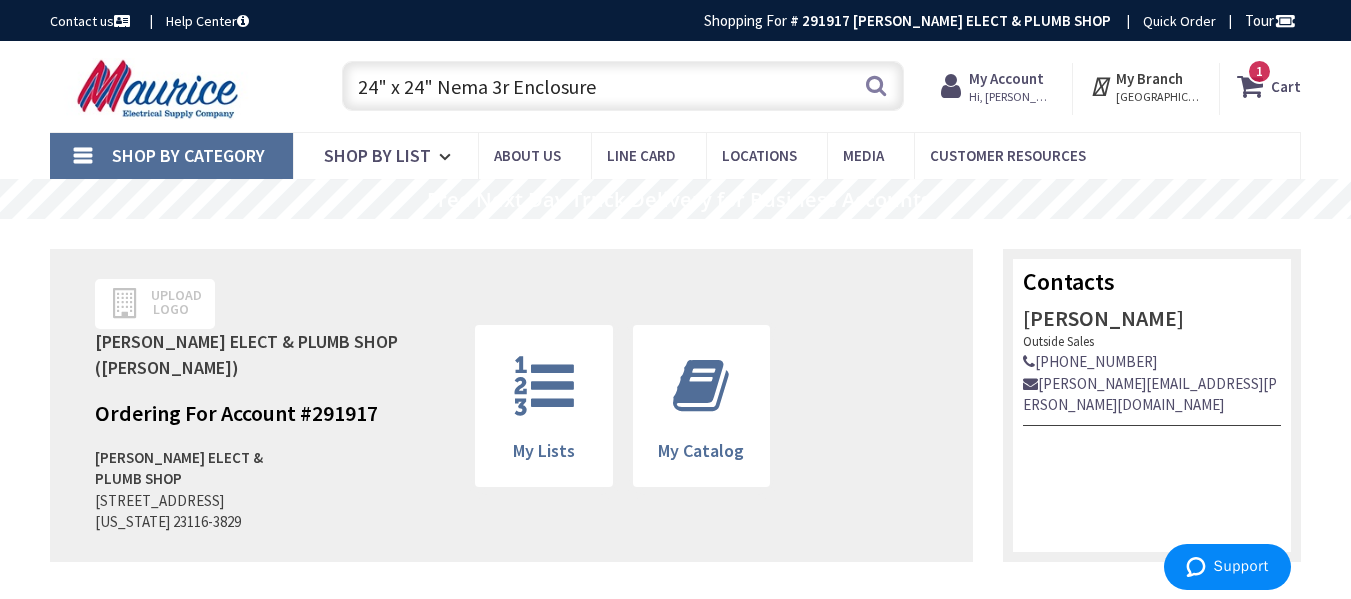 scroll, scrollTop: 0, scrollLeft: 0, axis: both 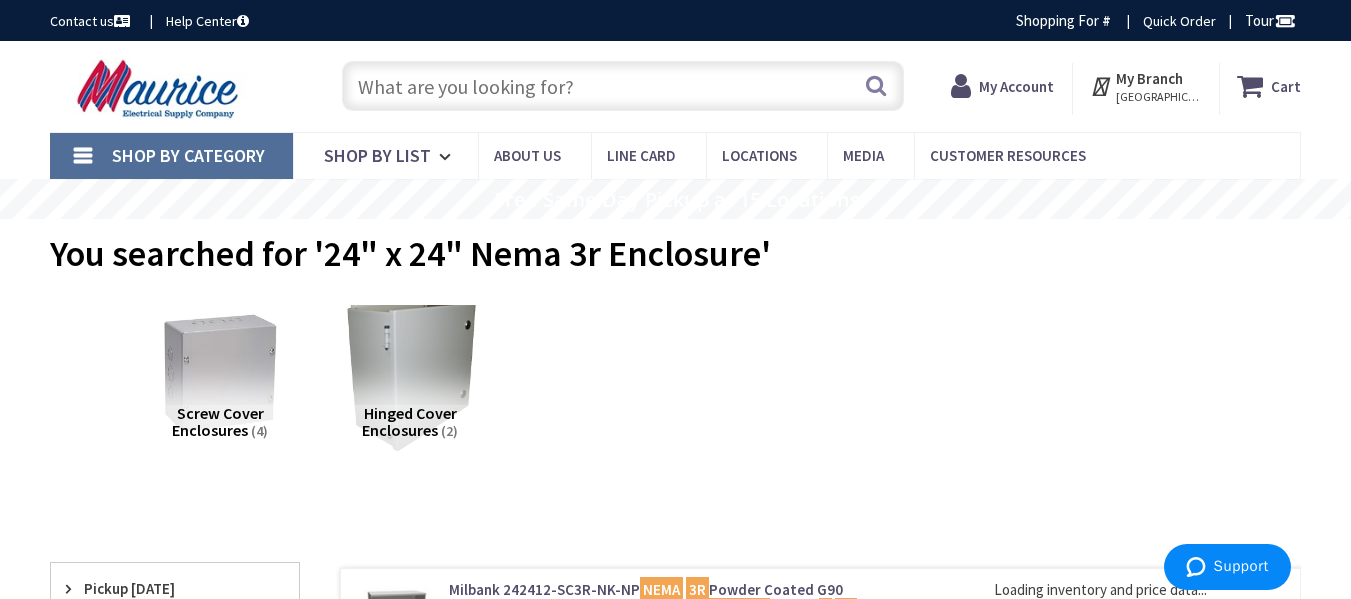 click at bounding box center [410, 373] 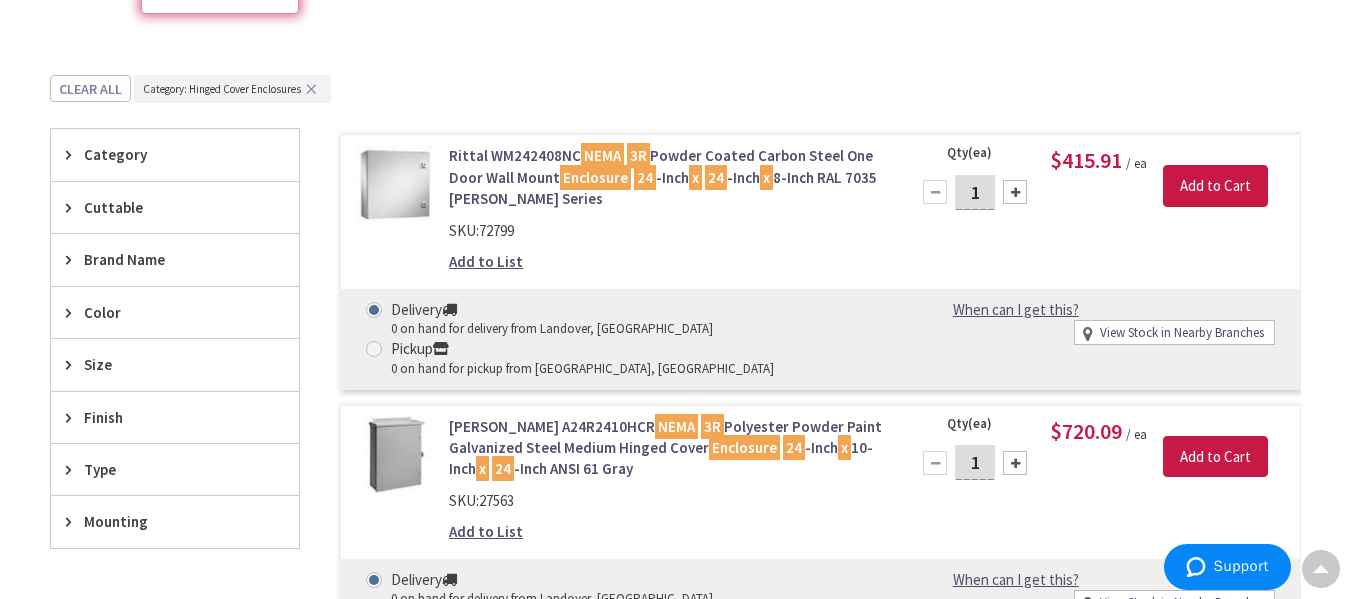 scroll, scrollTop: 329, scrollLeft: 0, axis: vertical 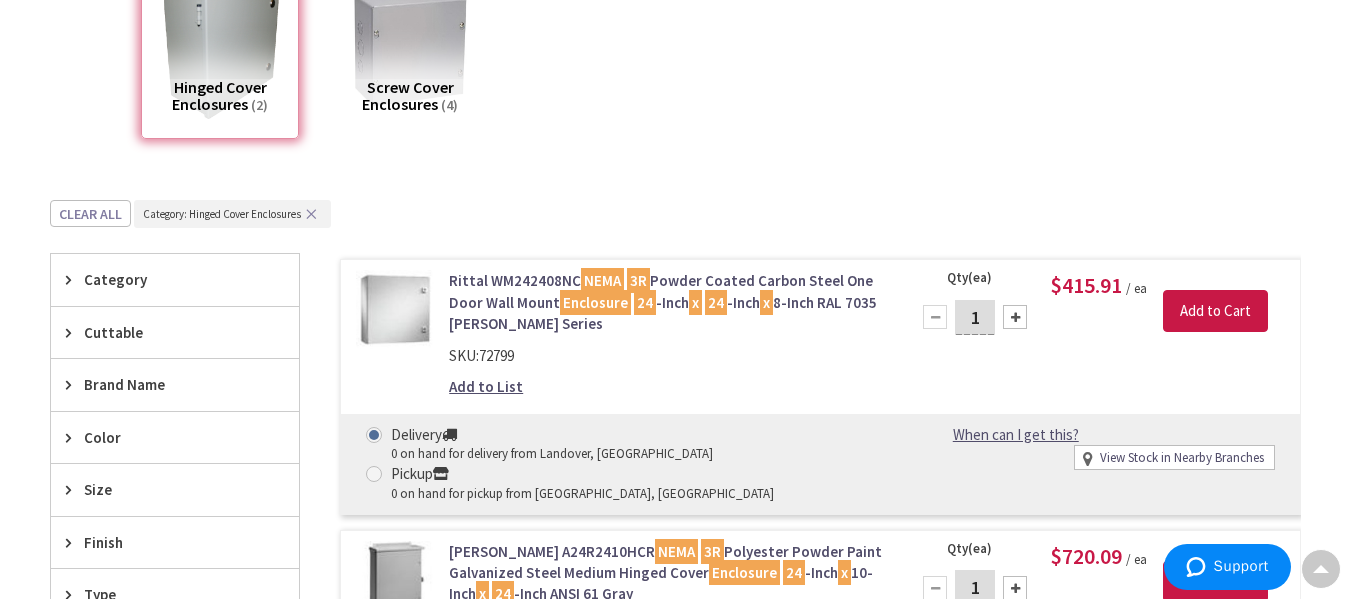 click on "Rittal WM242408NC  NEMA   3R  Powder Coated Carbon Steel One Door Wall Mount  Enclosure   24 -Inch  x   24 -Inch  x  8-Inch RAL 7035 [PERSON_NAME] Series" at bounding box center [667, 302] 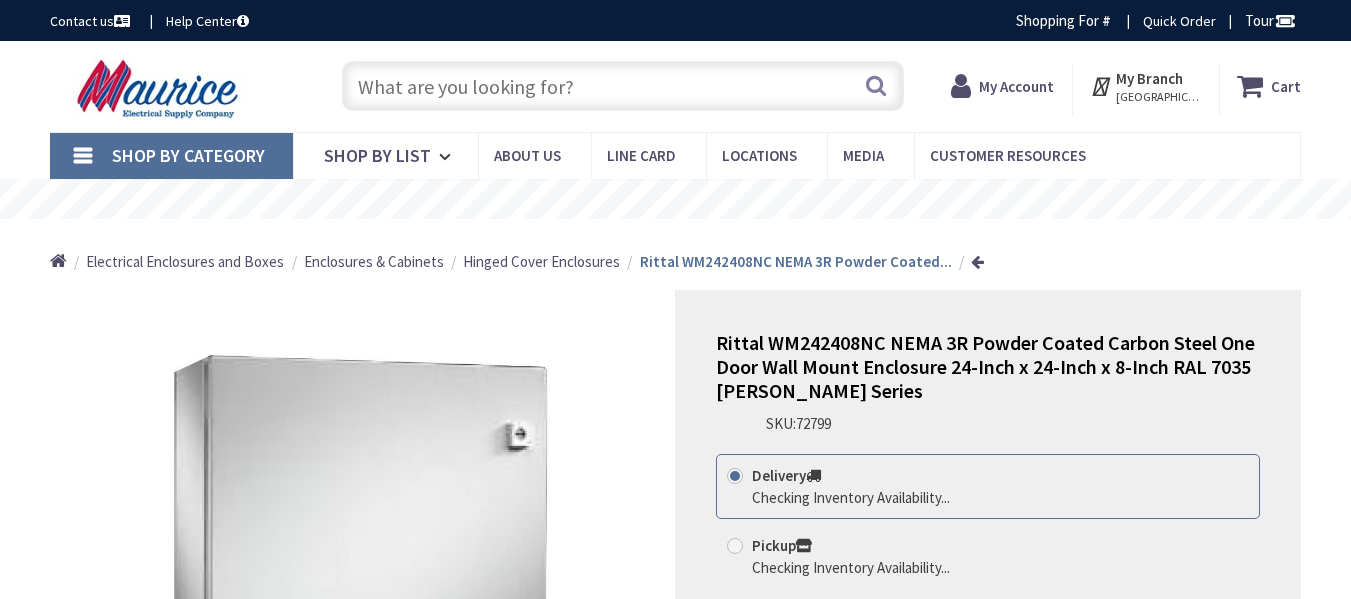 scroll, scrollTop: 0, scrollLeft: 0, axis: both 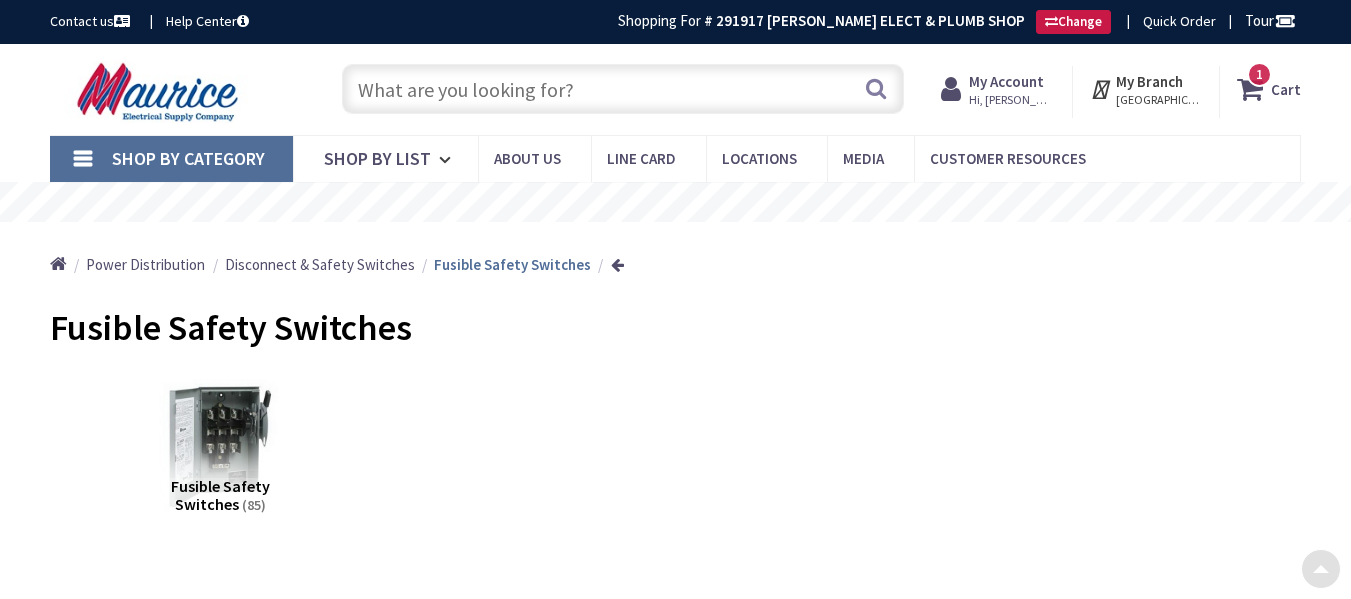 click at bounding box center [623, 89] 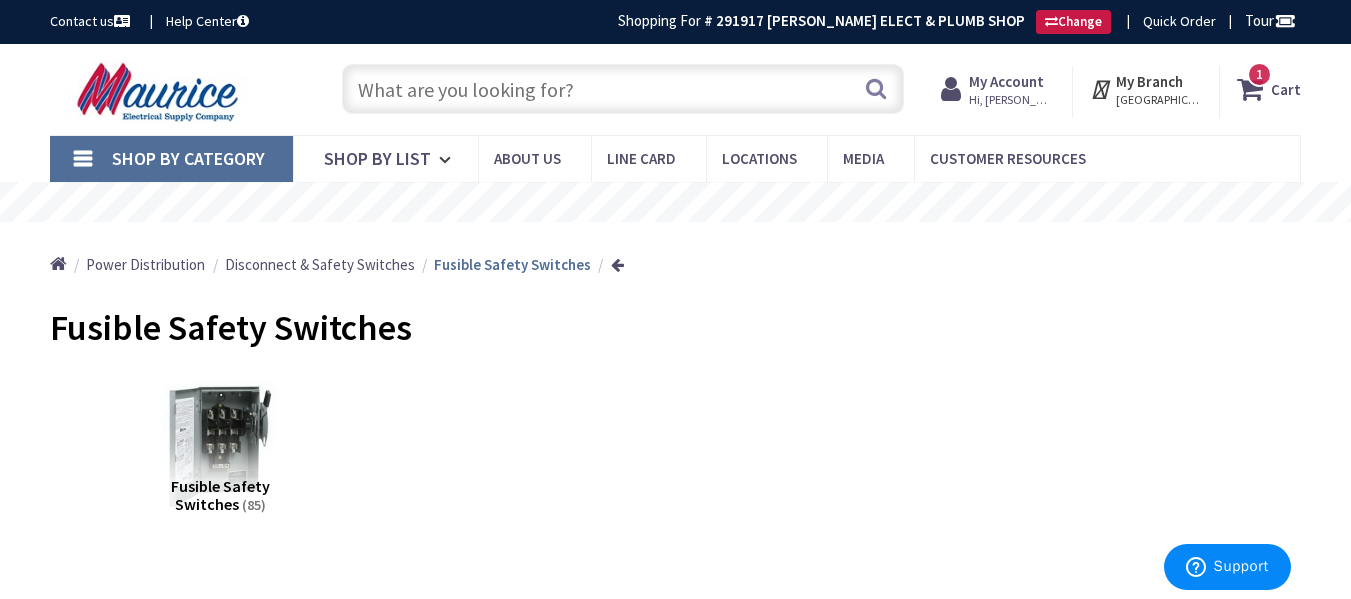 scroll, scrollTop: 0, scrollLeft: 0, axis: both 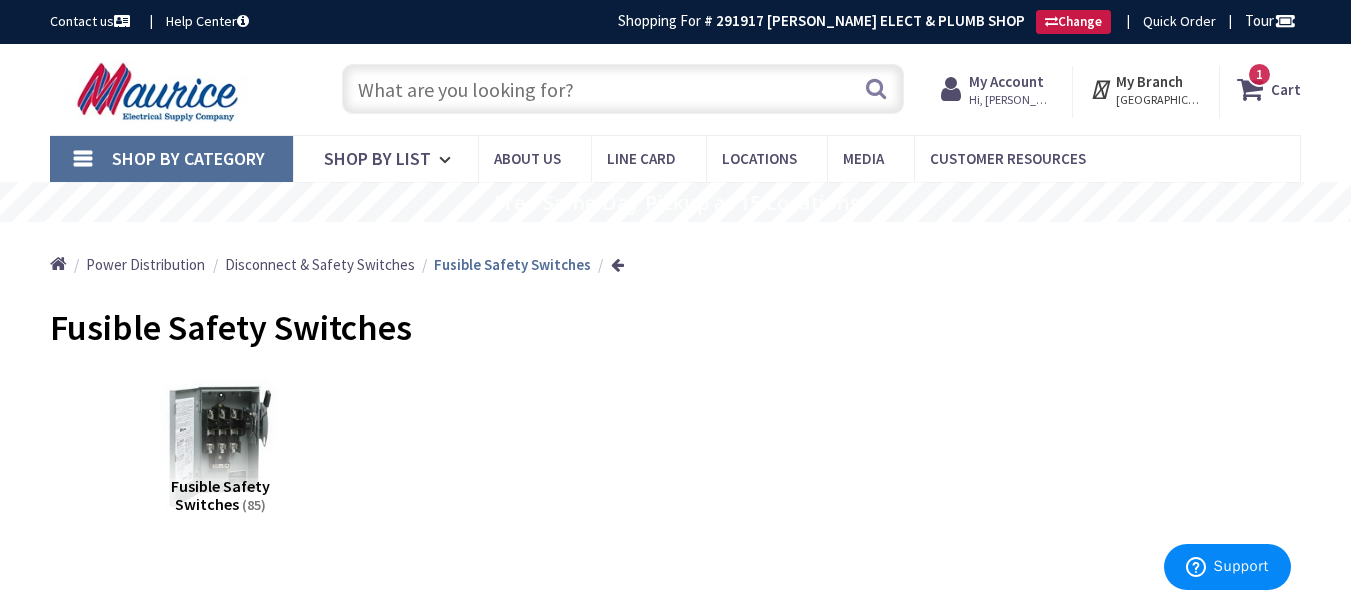 paste on "19569662" 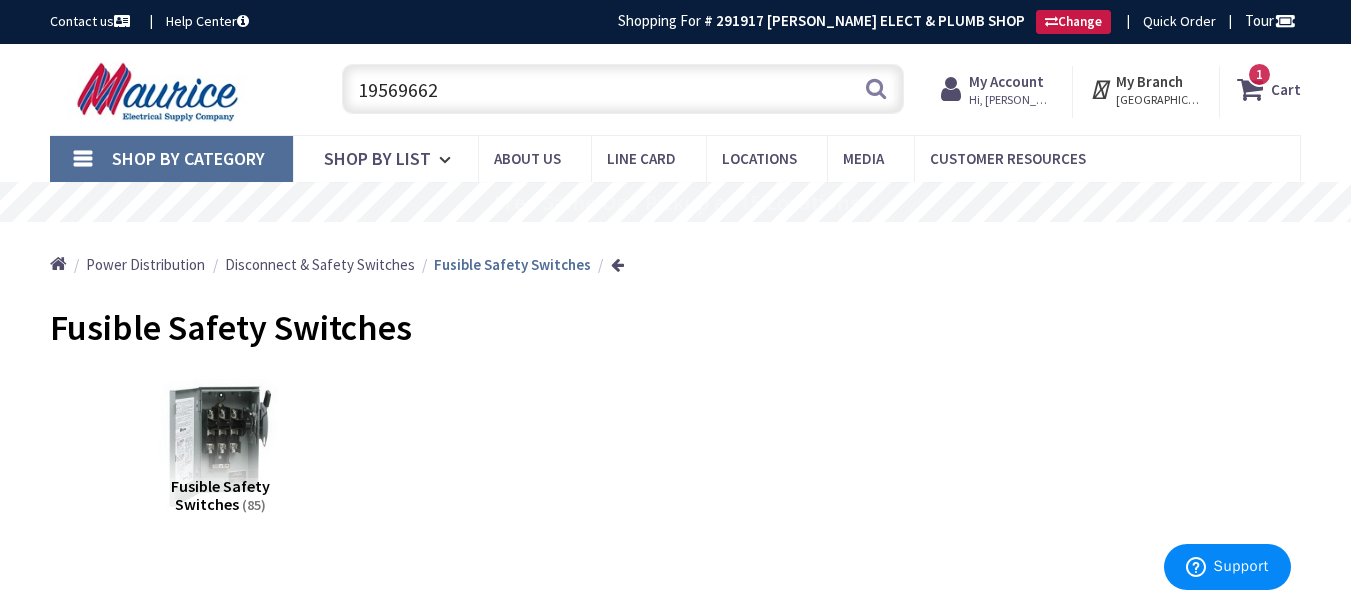 click on "19569662
Search
1" at bounding box center (618, 88) 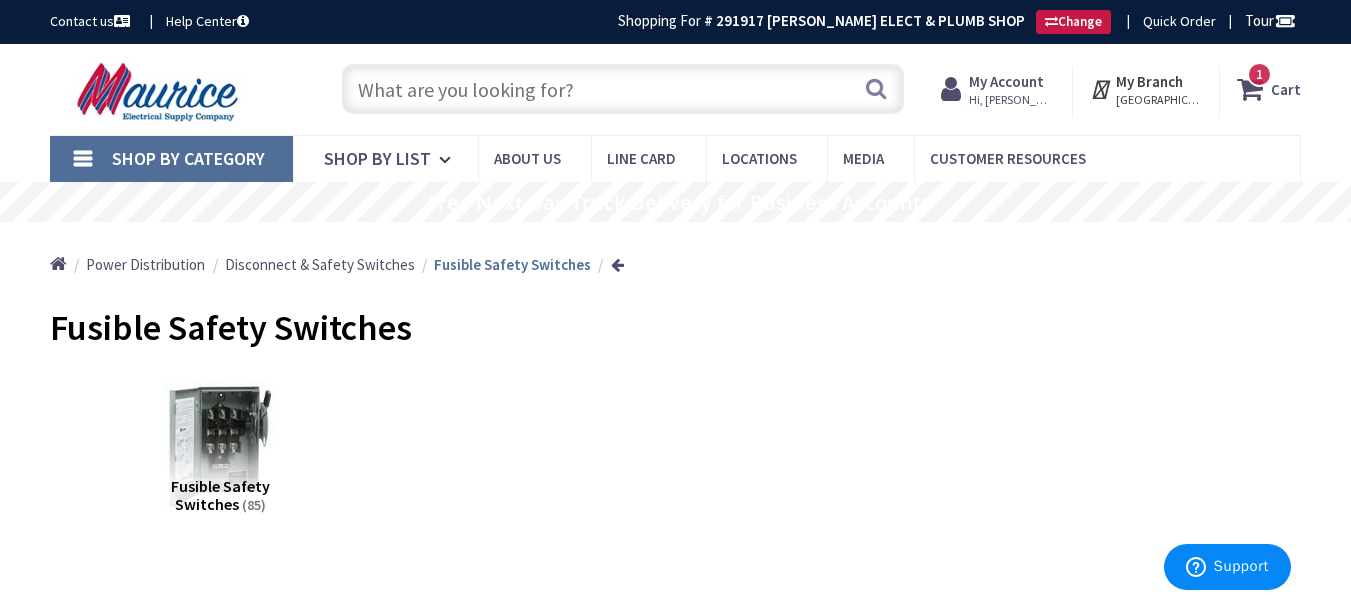 click at bounding box center [623, 89] 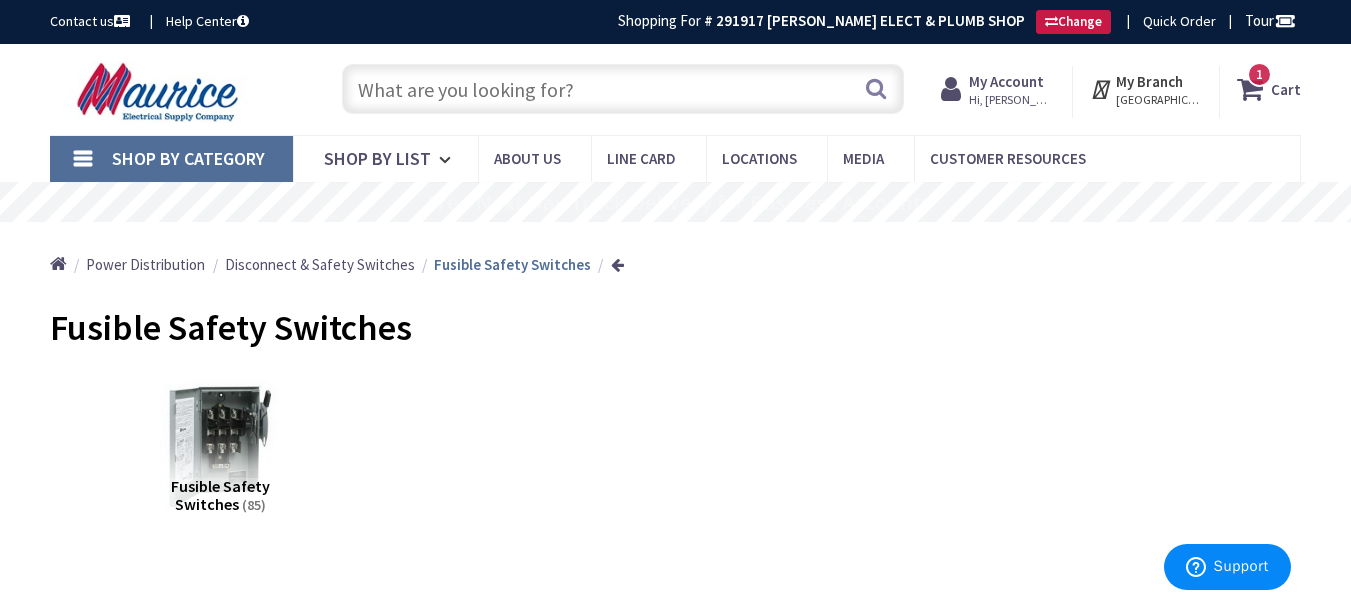 paste on "24" x 24" Nema 3r Enclosure" 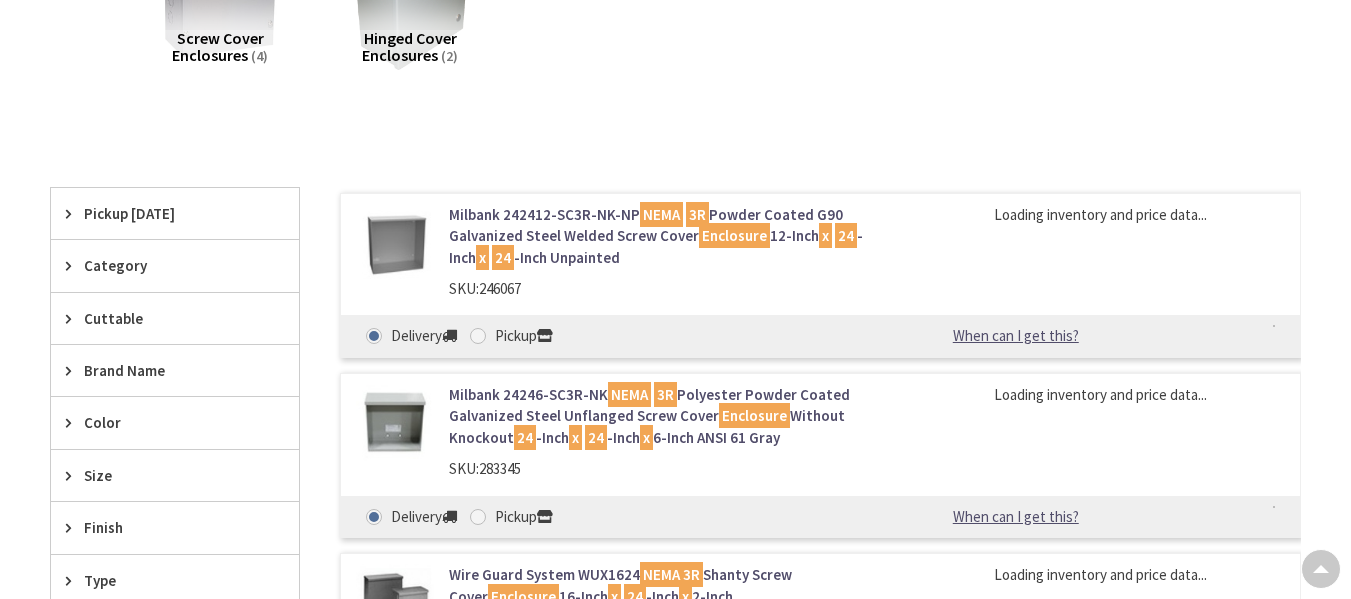 scroll, scrollTop: 500, scrollLeft: 0, axis: vertical 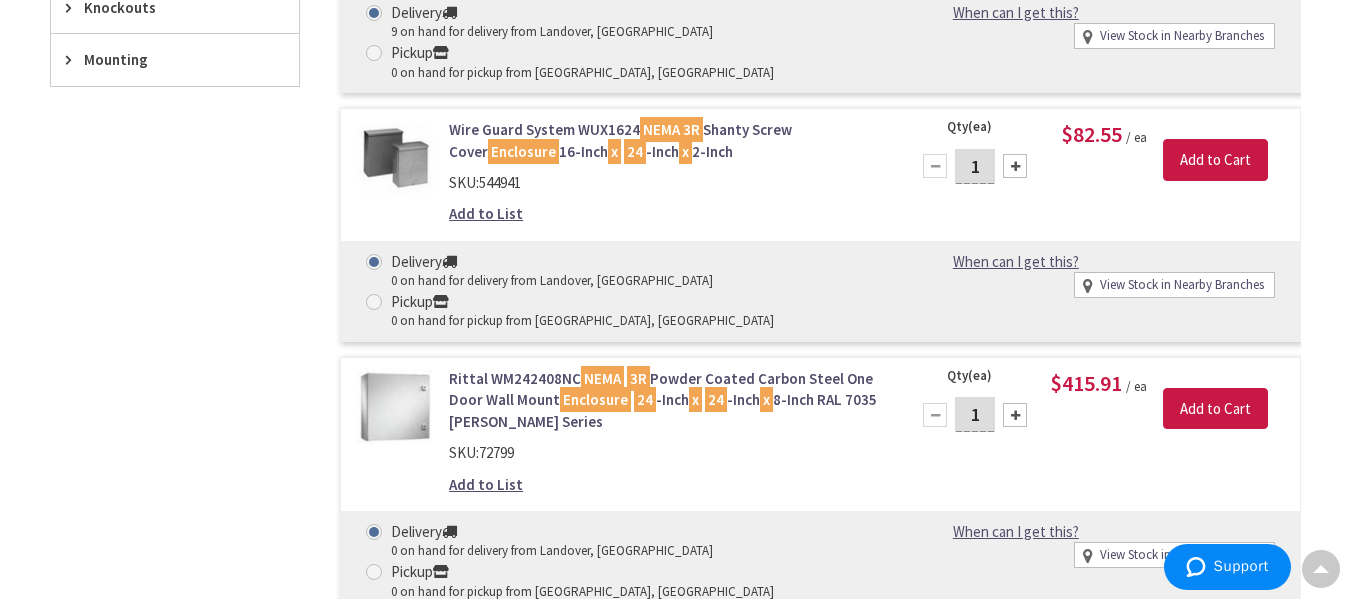 click on "Rittal WM242408NC  NEMA   3R  Powder Coated Carbon Steel One Door Wall Mount  Enclosure   24 -Inch  x   24 -Inch  x  8-Inch RAL 7035 Gray WM Series" at bounding box center (667, 400) 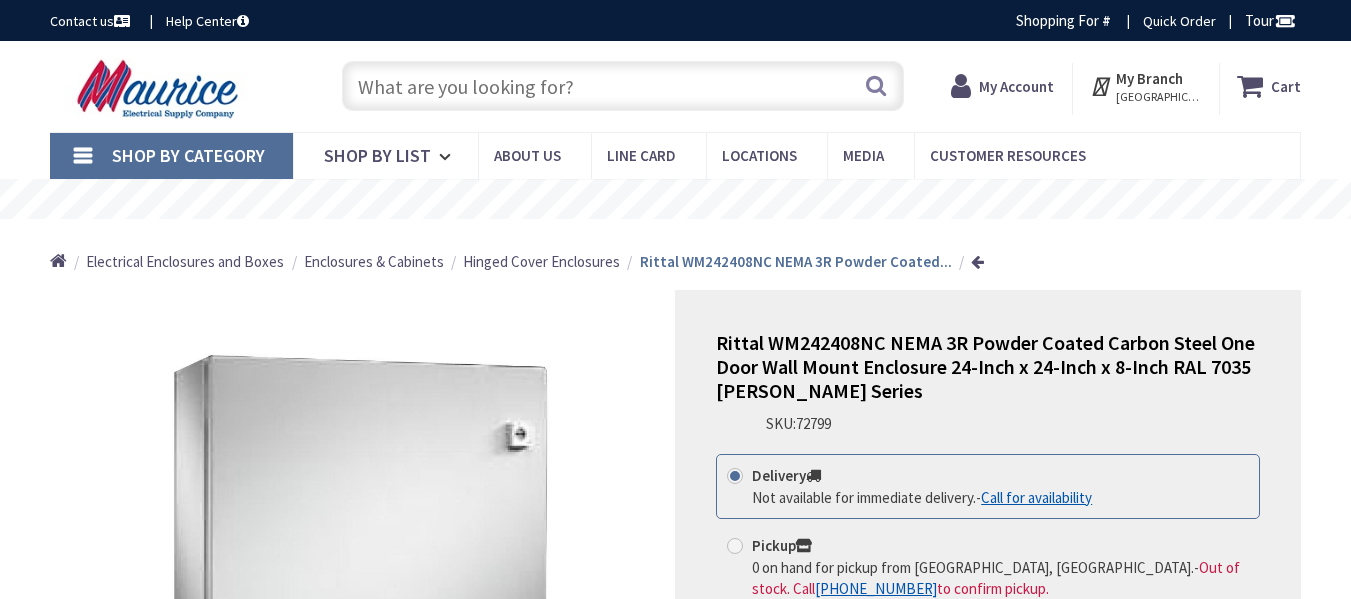 scroll, scrollTop: 0, scrollLeft: 0, axis: both 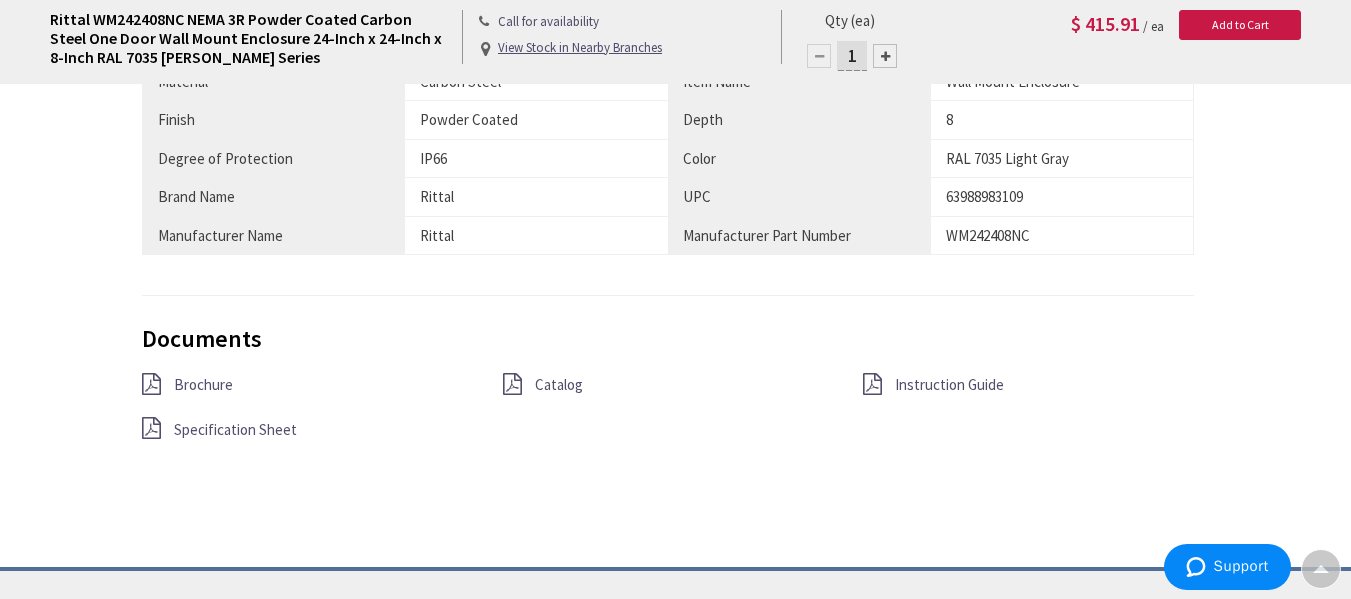click on "Specification Sheet" at bounding box center (235, 429) 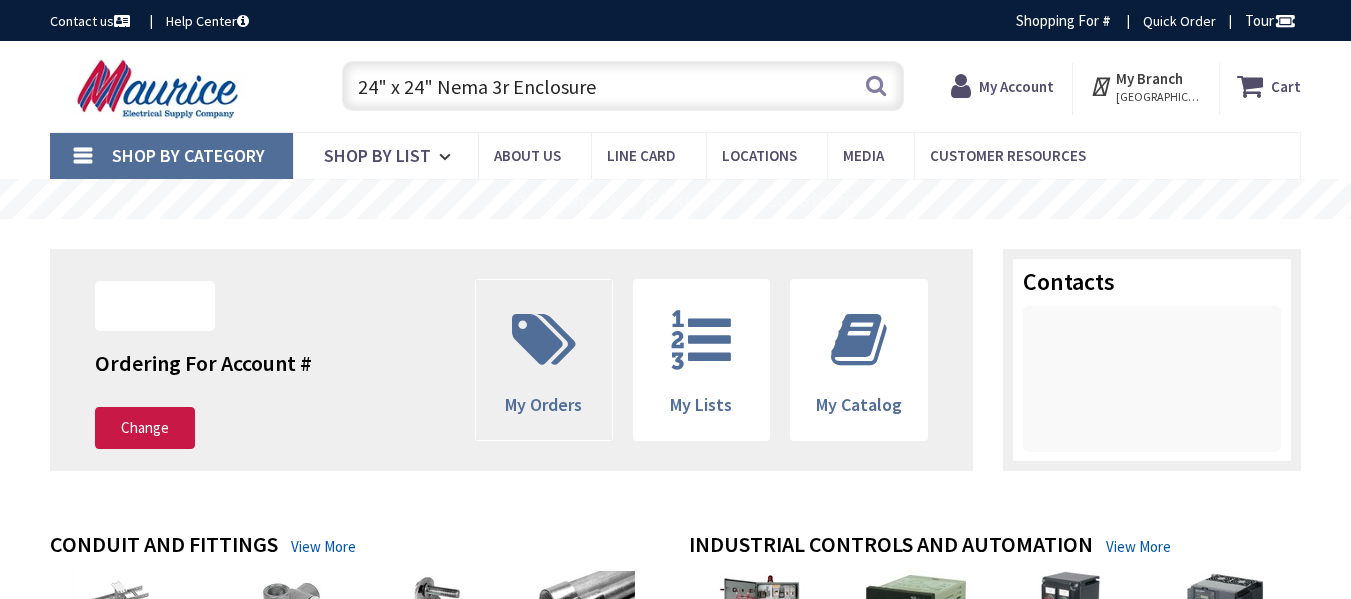 scroll, scrollTop: 0, scrollLeft: 0, axis: both 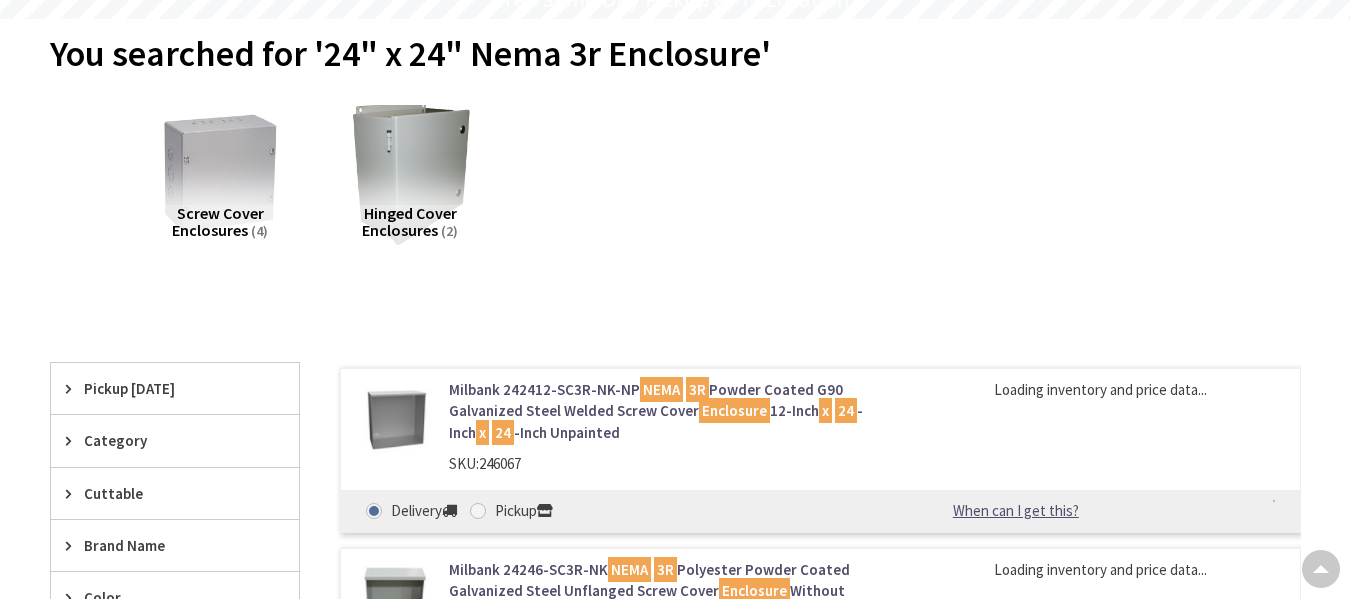 click on "Hinged Cover Enclosures" at bounding box center [409, 222] 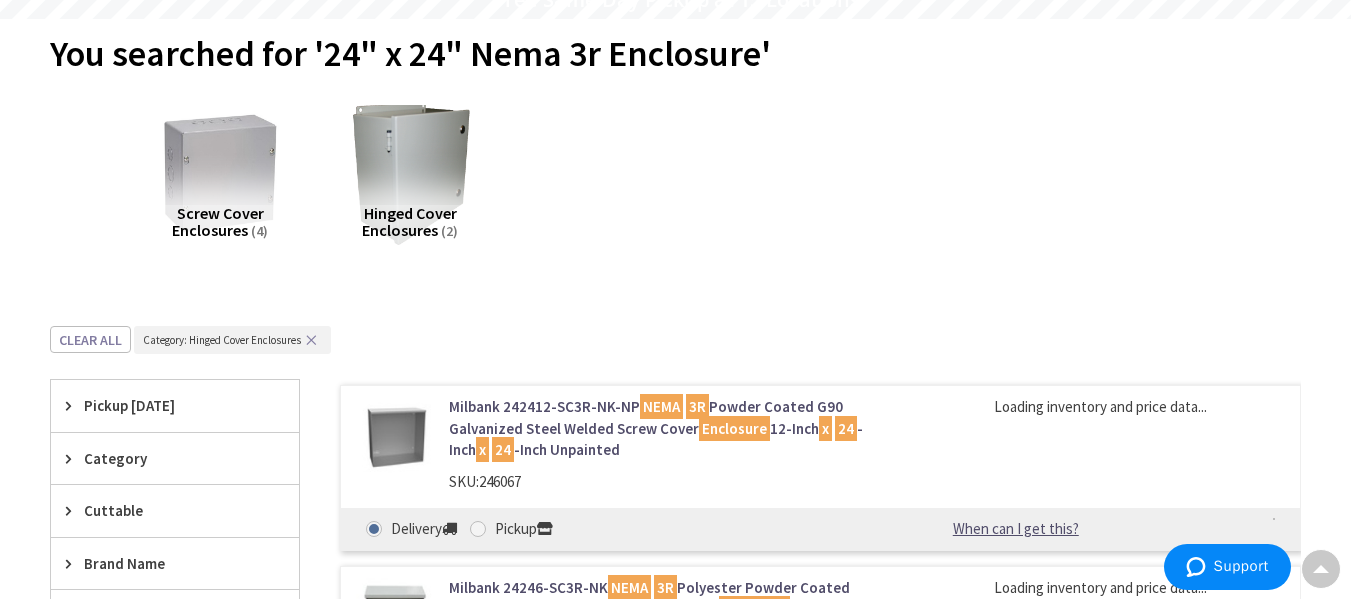 scroll, scrollTop: 524, scrollLeft: 0, axis: vertical 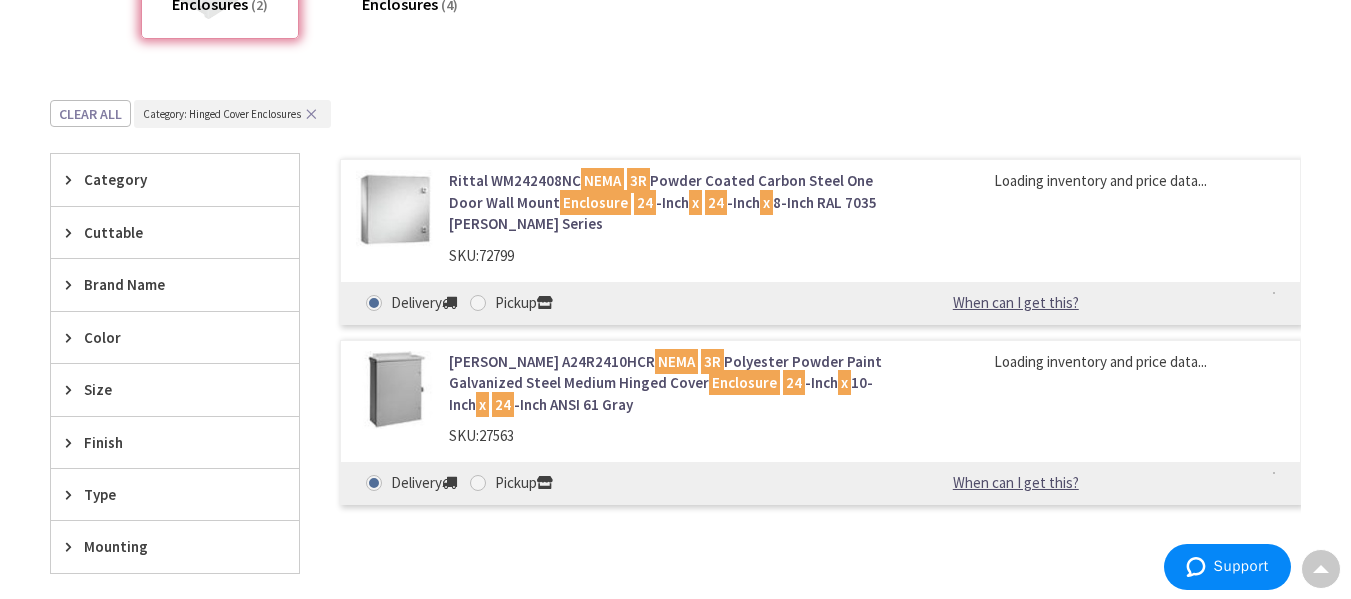 click on "Rittal WM242408NC  NEMA   3R  Powder Coated Carbon Steel One Door Wall Mount  Enclosure   24 -Inch  x   24 -Inch  x  8-Inch RAL 7035 Gray WM Series" at bounding box center [667, 202] 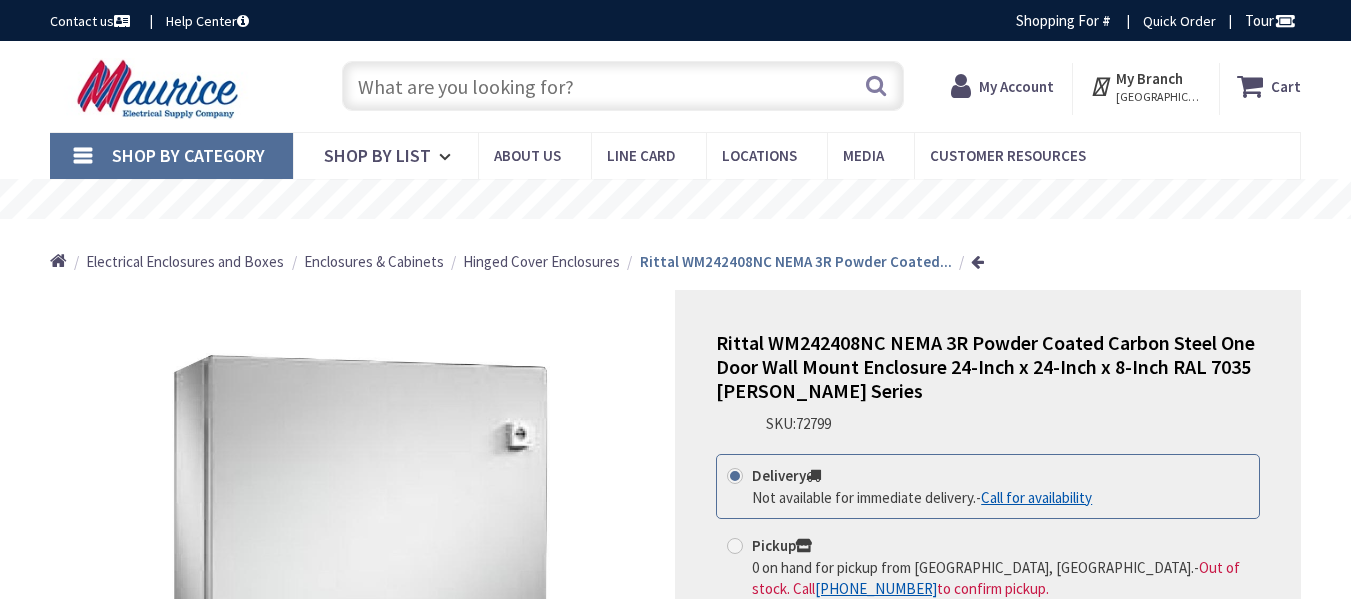 scroll, scrollTop: 0, scrollLeft: 0, axis: both 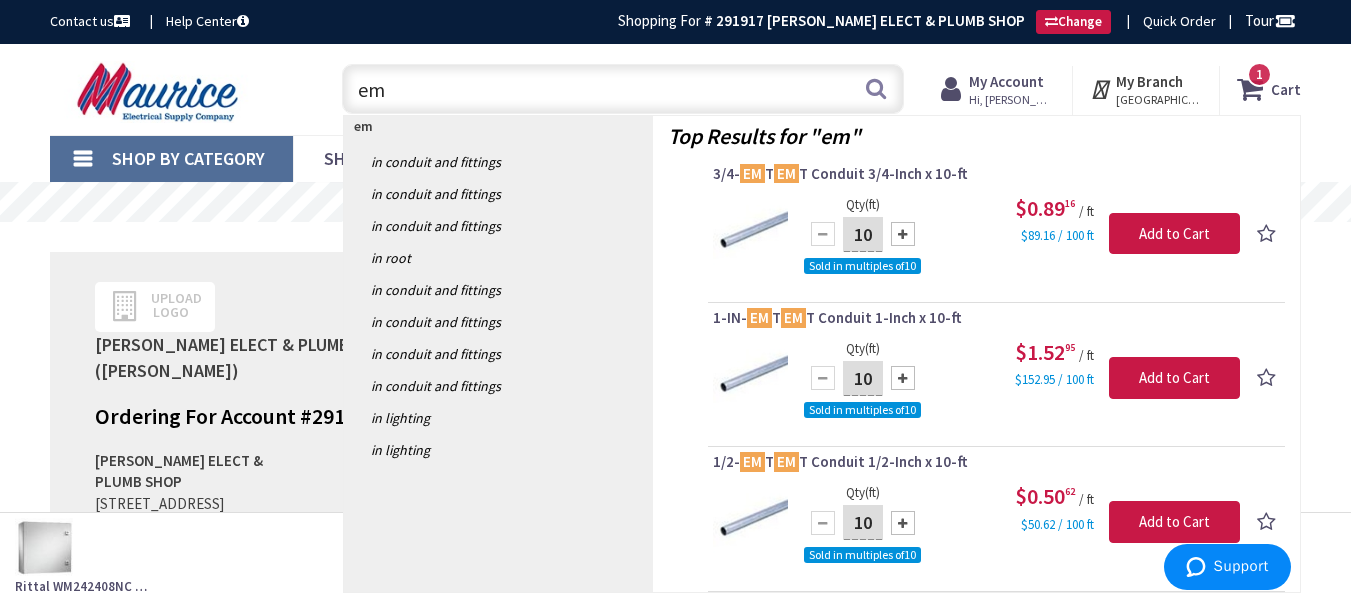 type on "e" 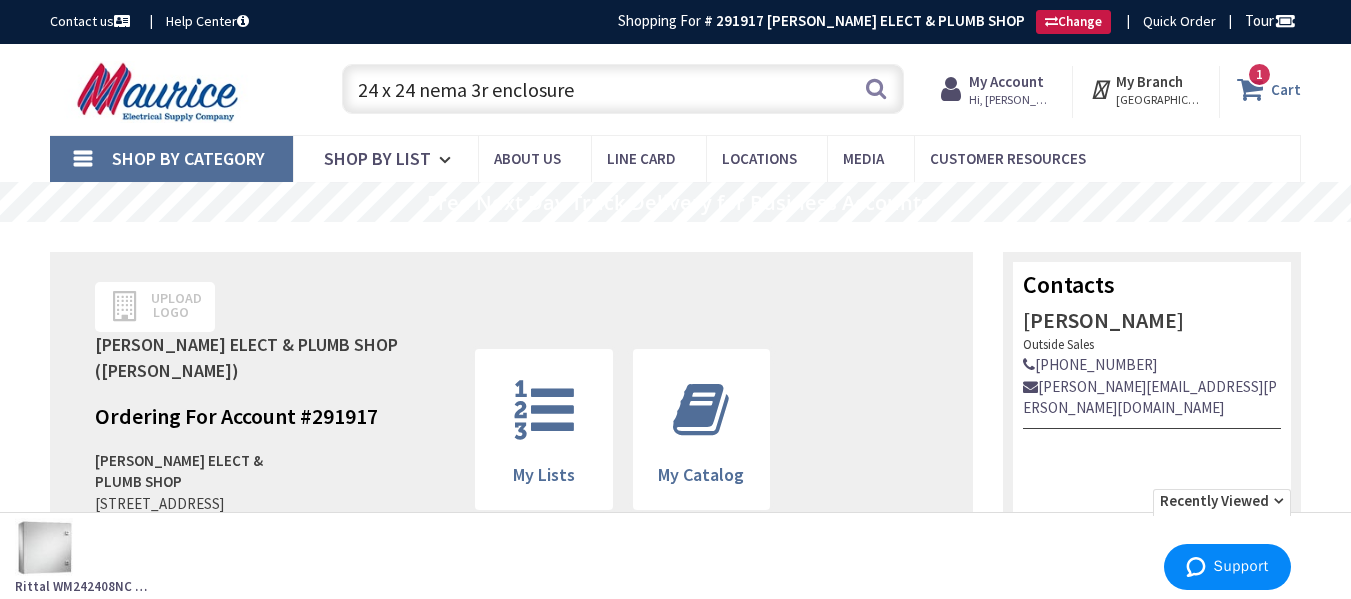 type on "24 x 24 nema 3r enclosure" 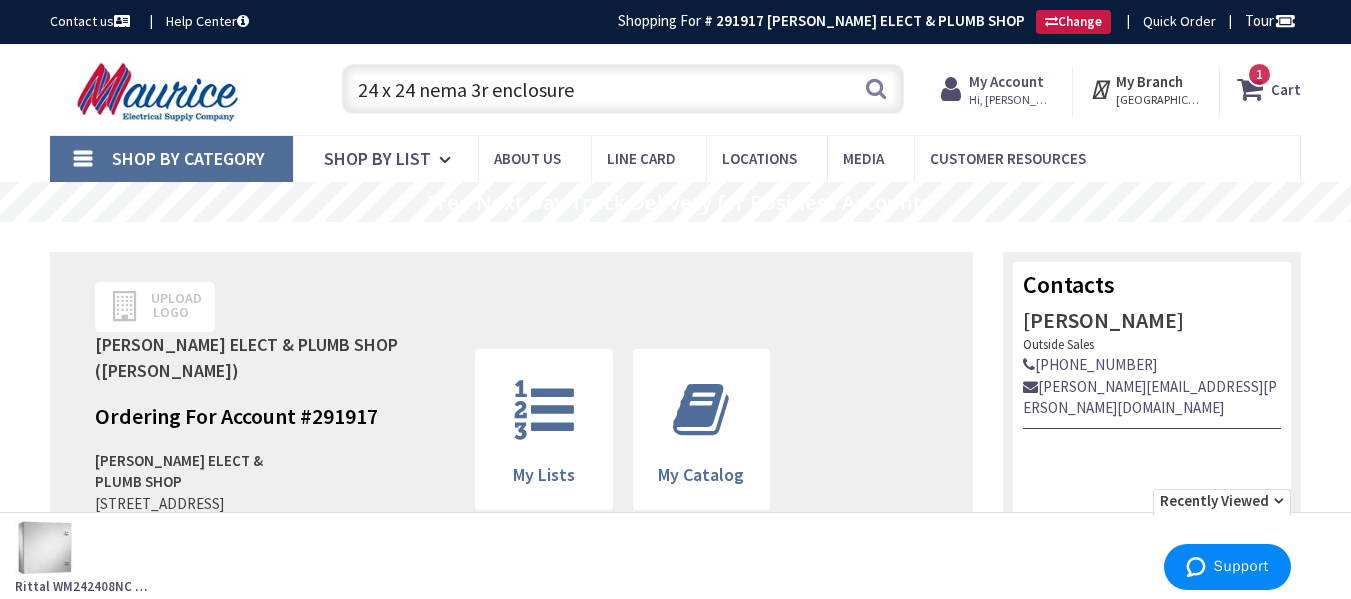 click on "Cart" at bounding box center (1286, 89) 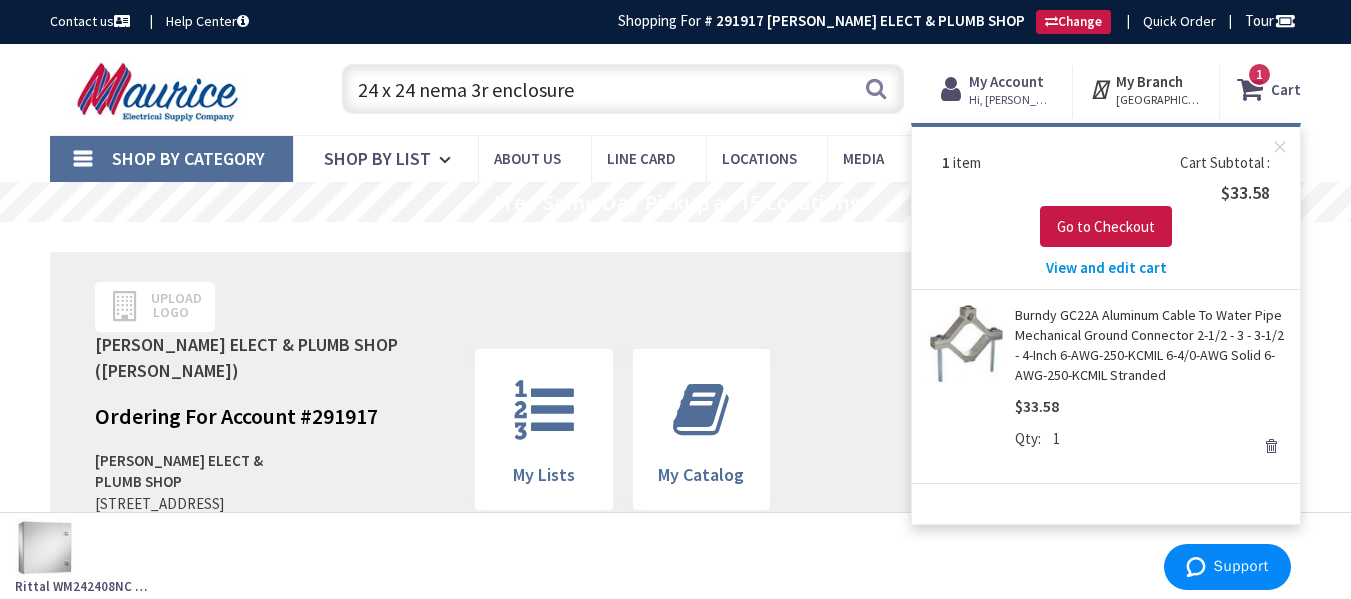 click on "Upload Logo
MCKEEVER ELECT & PLUMB SHOP
(James McKeever)
Ordering For Account # 291917
MCKEEVER ELECT & PLUMB SHOP 8505 F BELL CREEK RD
, MECHANICSVILLE Virginia 23116-3829
Change
My Orders
My Lists
My Catalog
Contacts
JAMES MALLON
Outside Sales
301-333-5990" at bounding box center (675, 430) 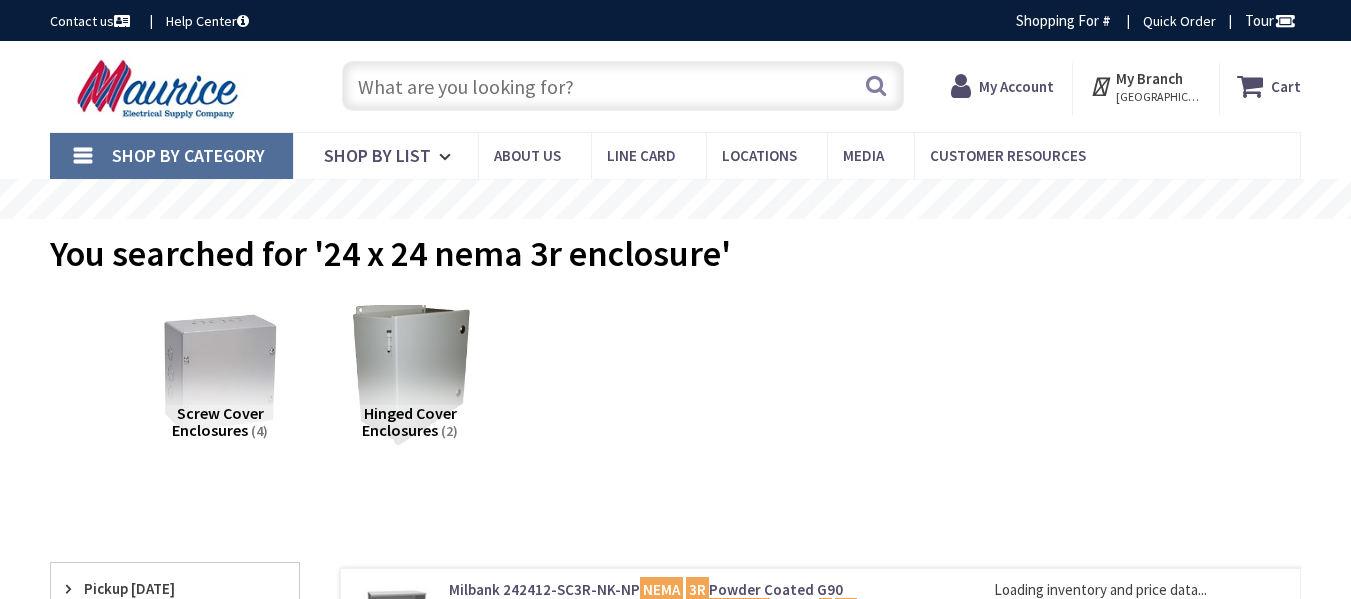 scroll, scrollTop: 0, scrollLeft: 0, axis: both 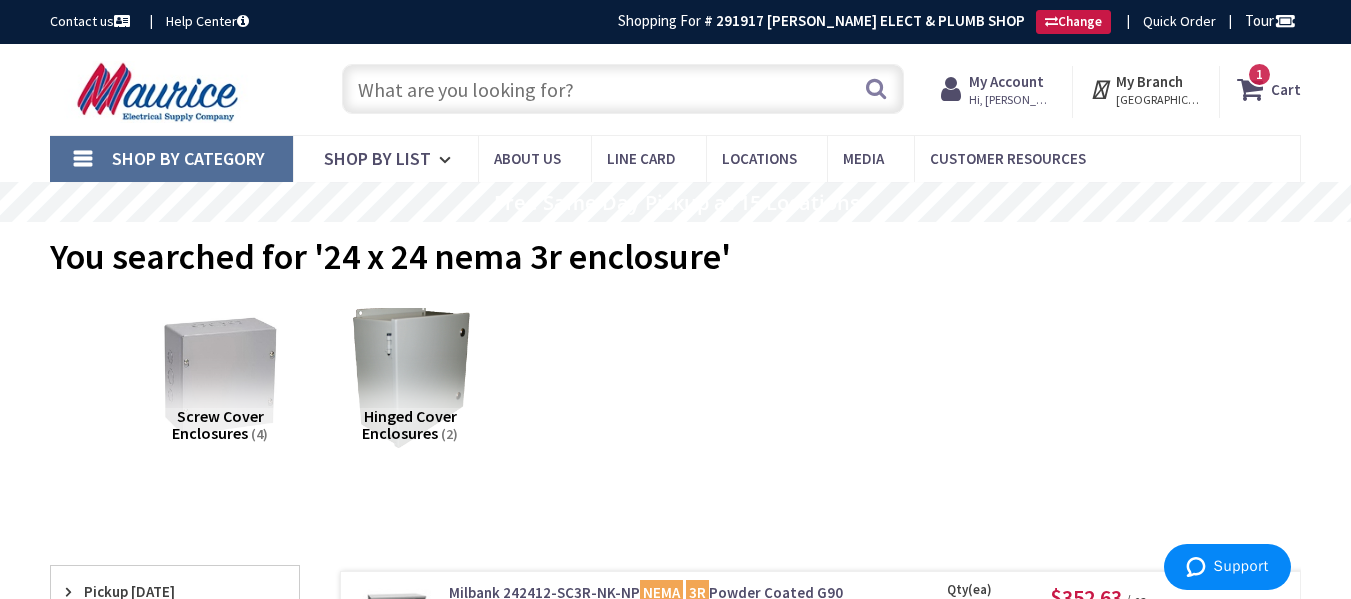 click on "Hinged Cover Enclosures" at bounding box center [409, 425] 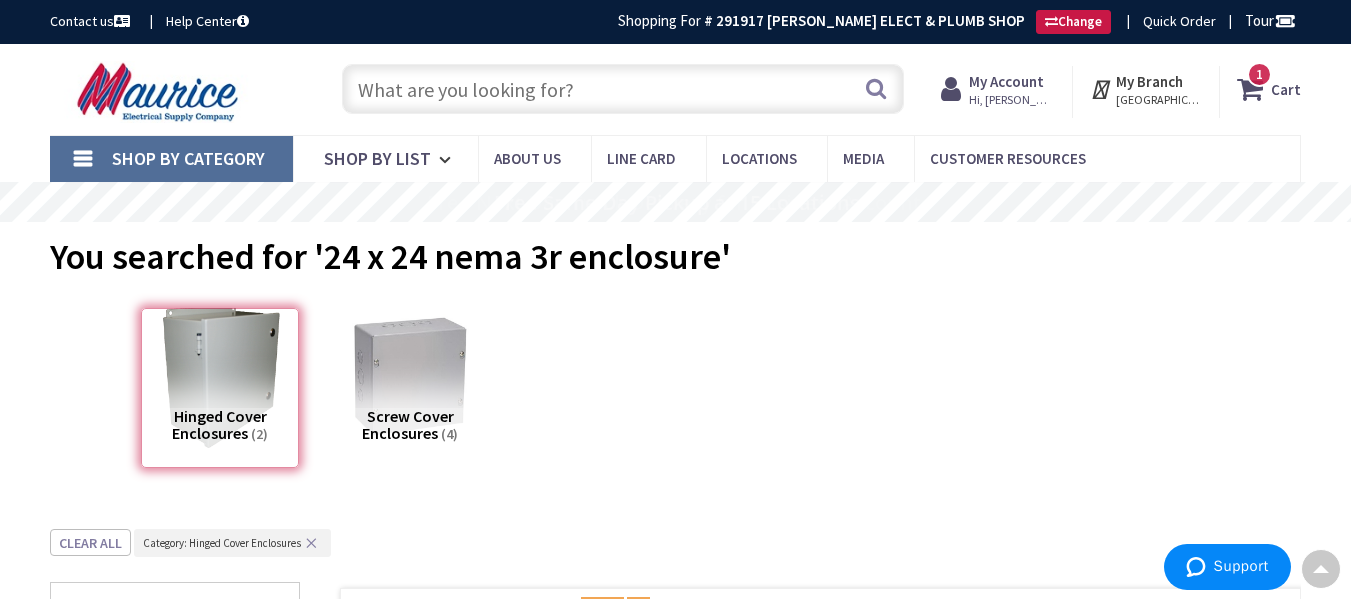 scroll, scrollTop: 529, scrollLeft: 0, axis: vertical 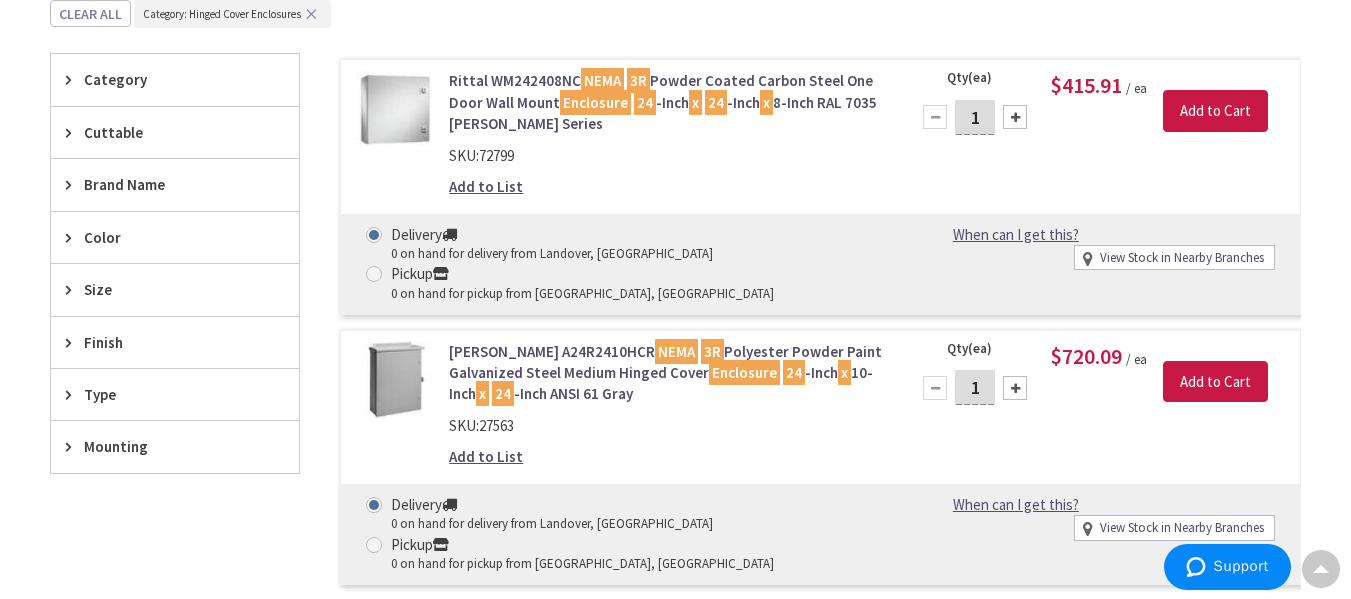 click on "Rittal WM242408NC  NEMA   3R  Powder Coated Carbon Steel One Door Wall Mount  Enclosure   24 -Inch  x   24 -Inch  x  8-Inch RAL 7035 Gray WM Series" at bounding box center (667, 102) 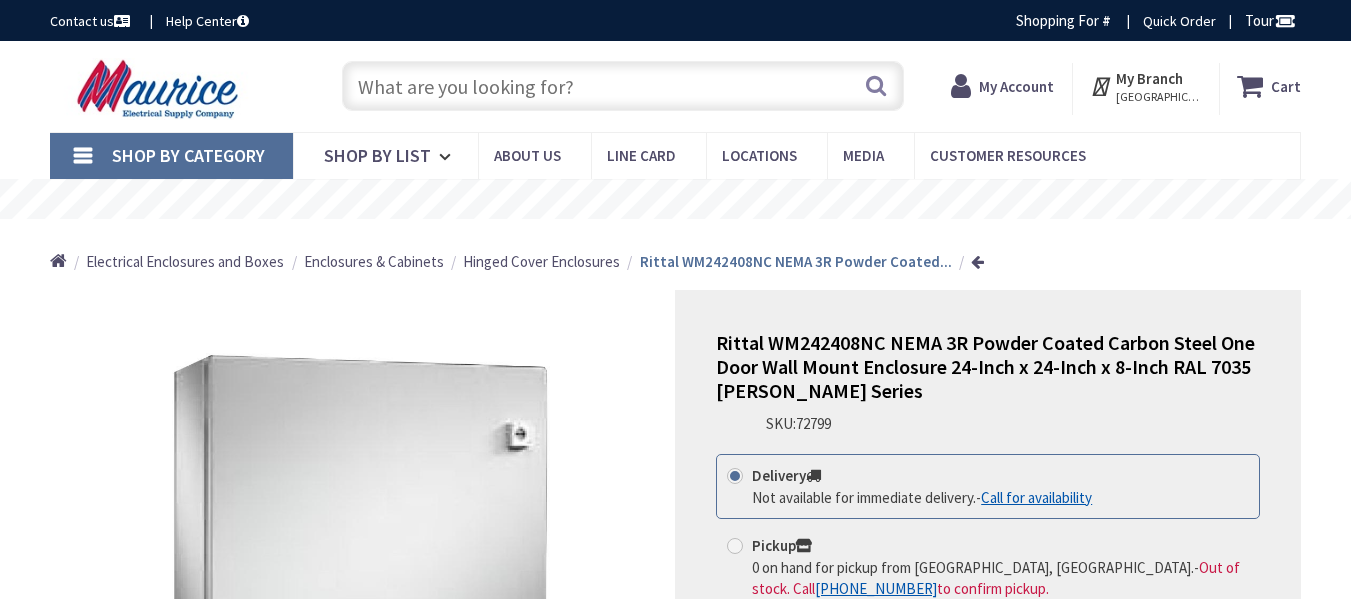 scroll, scrollTop: 0, scrollLeft: 0, axis: both 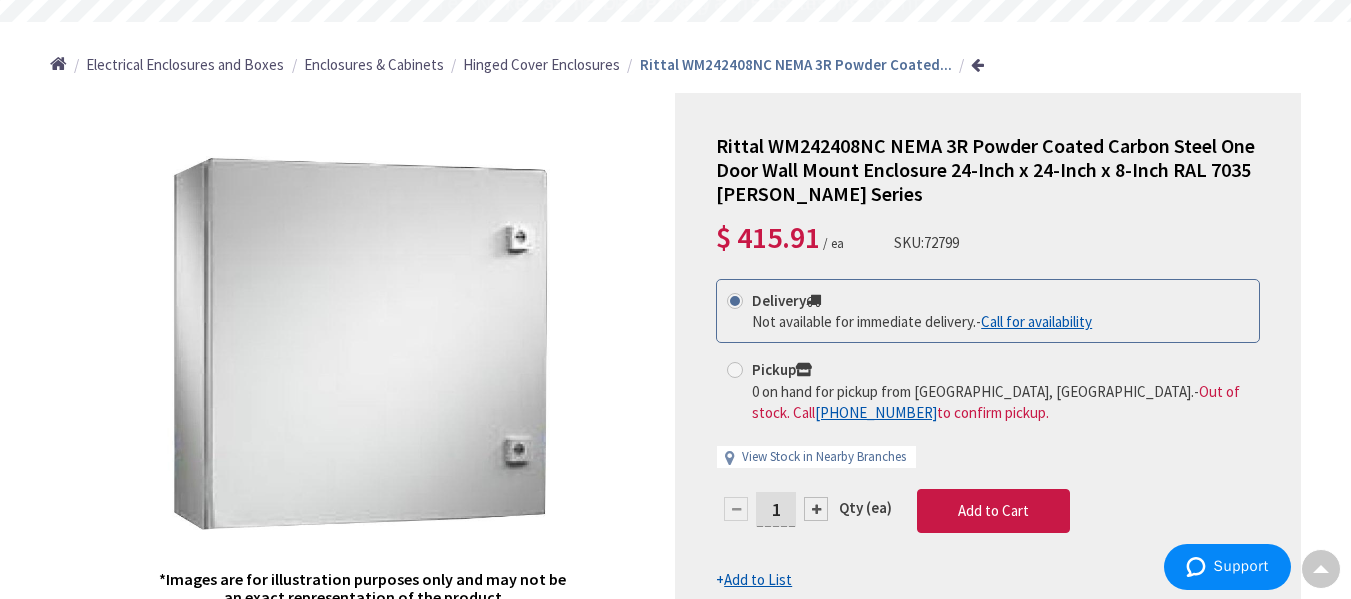 drag, startPoint x: 640, startPoint y: 312, endPoint x: 617, endPoint y: 304, distance: 24.351591 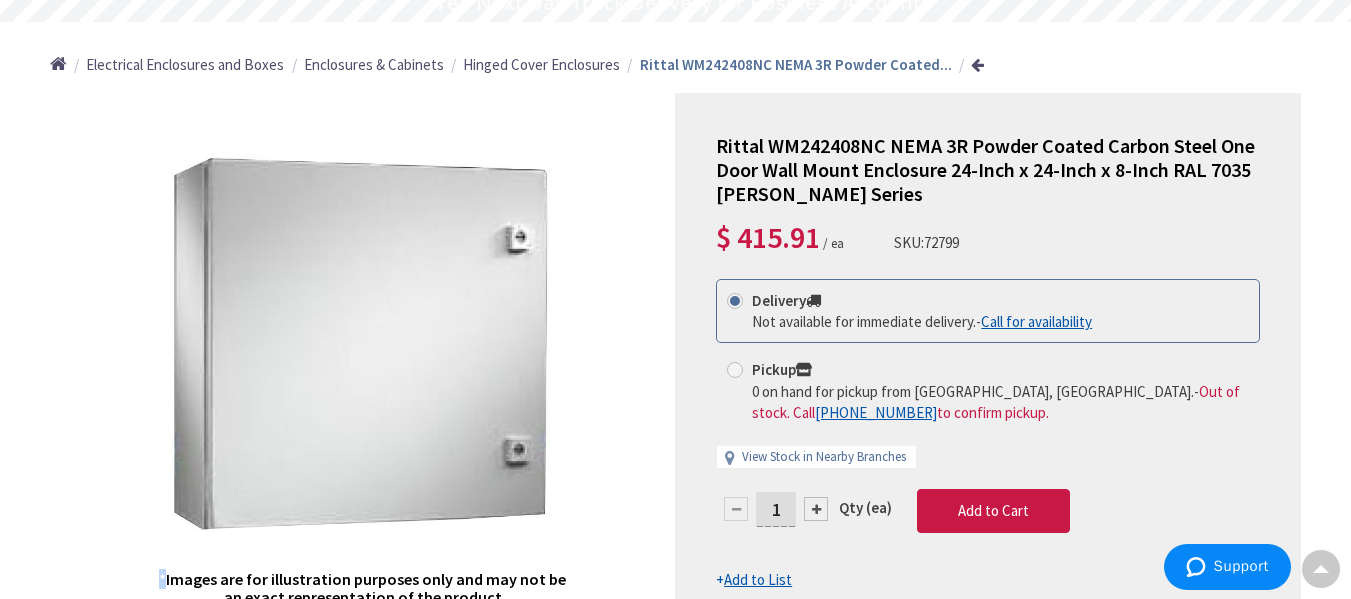 click on "*Images are for illustration purposes only and may not be an exact representation of the product" at bounding box center (363, 362) 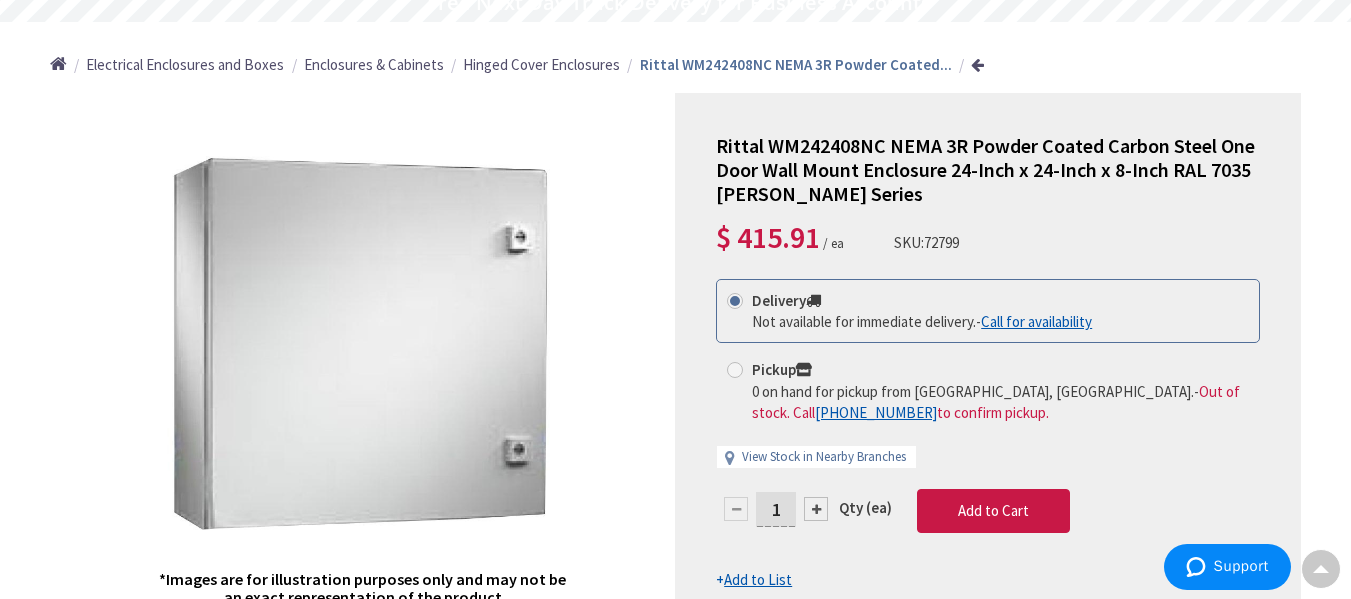 click on "*Images are for illustration purposes only and may not be an exact representation of the product" at bounding box center [363, 362] 